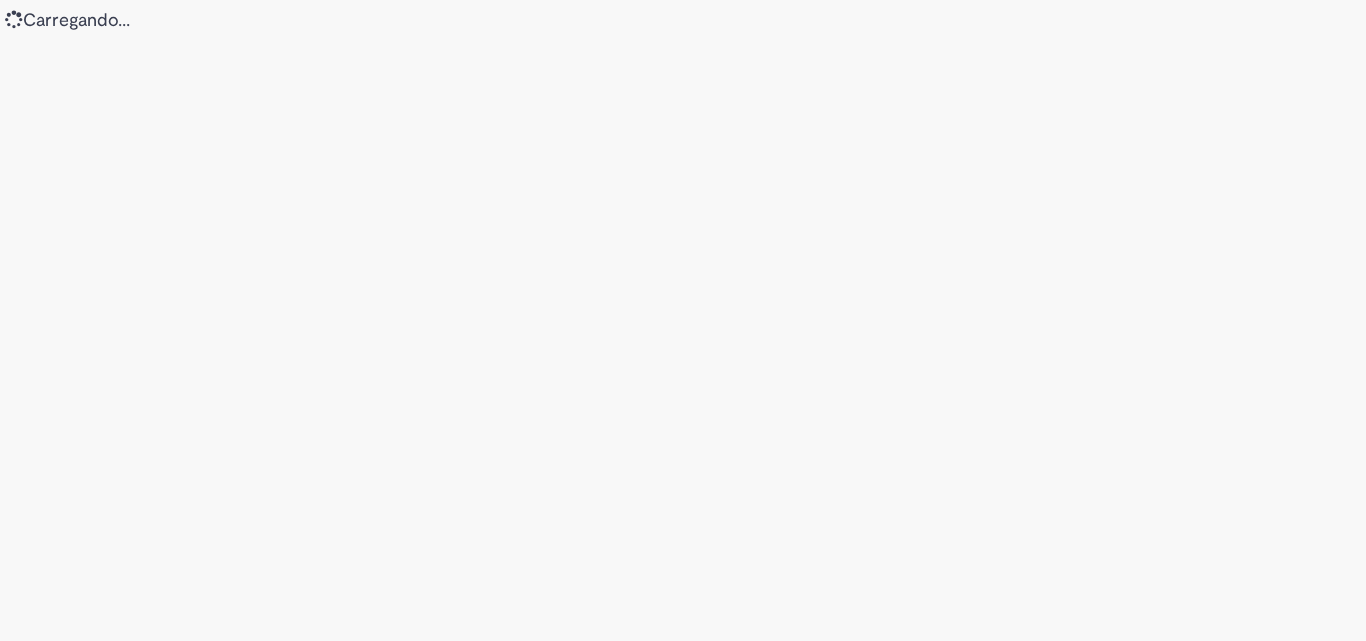 scroll, scrollTop: 0, scrollLeft: 0, axis: both 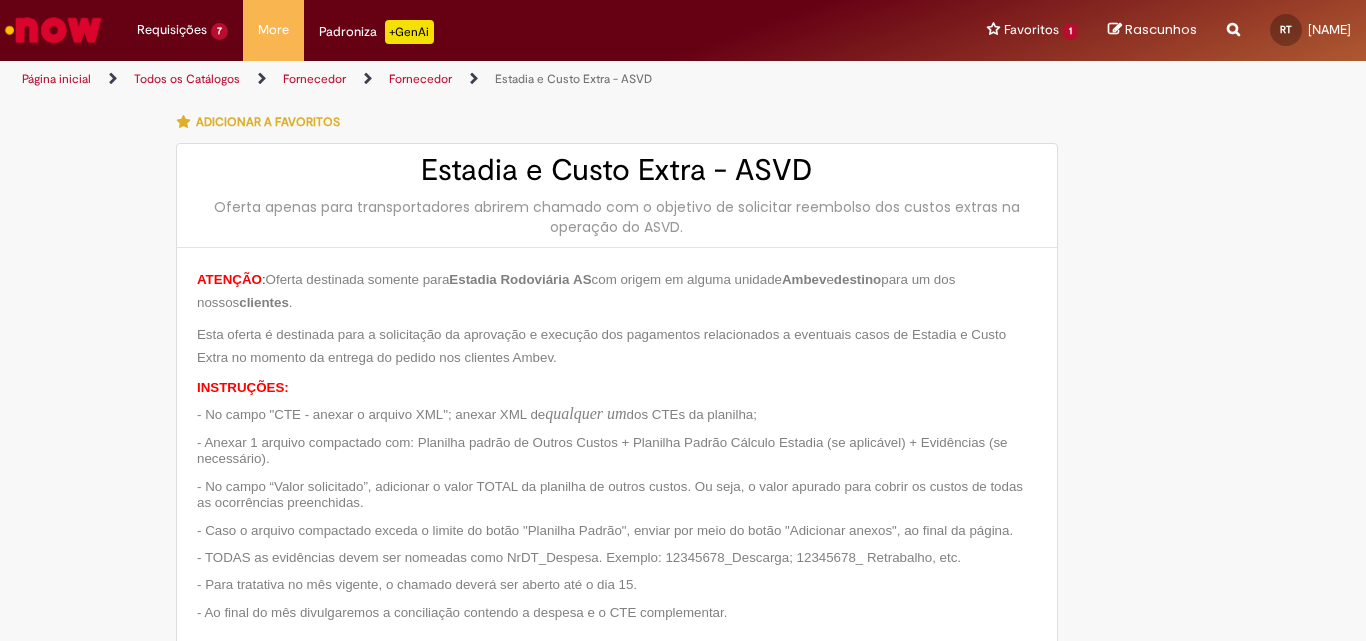 type on "**********" 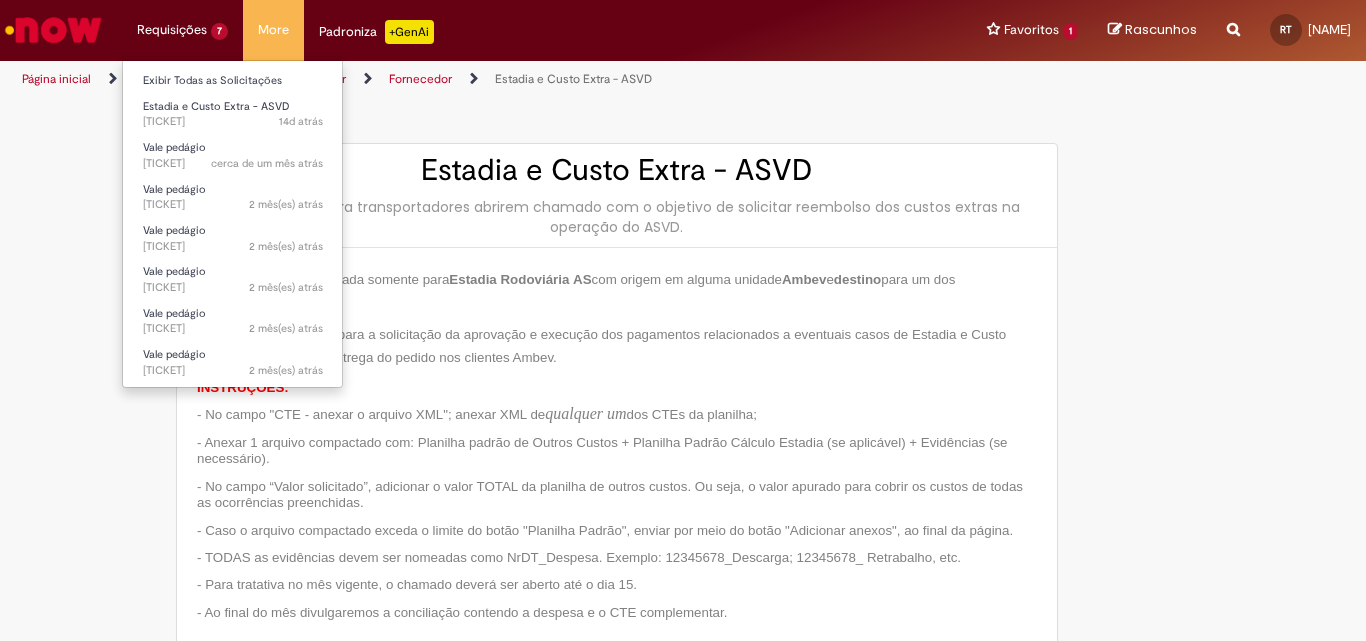 click on "Requisições   7
Exibir Todas as Solicitações
Estadia e Custo Extra - ASVD
14d atrás 14 dias atrás  [TICKET]
Vale pedágio
cerca de um mês atrás cerca de um mês atrás  [TICKET]
Vale pedágio
2 mês(es) atrás 2 meses atrás  [TICKET]
Vale pedágio
2 mês(es) atrás 2 meses atrás  [TICKET]
Vale pedágio
2 mês(es) atrás 2 meses atrás  [TICKET]
Vale pedágio
2 mês(es) atrás 2 meses atrás  [TICKET]
Vale pedágio
2 mês(es) atrás 2 meses atrás  [TICKET]" at bounding box center (182, 30) 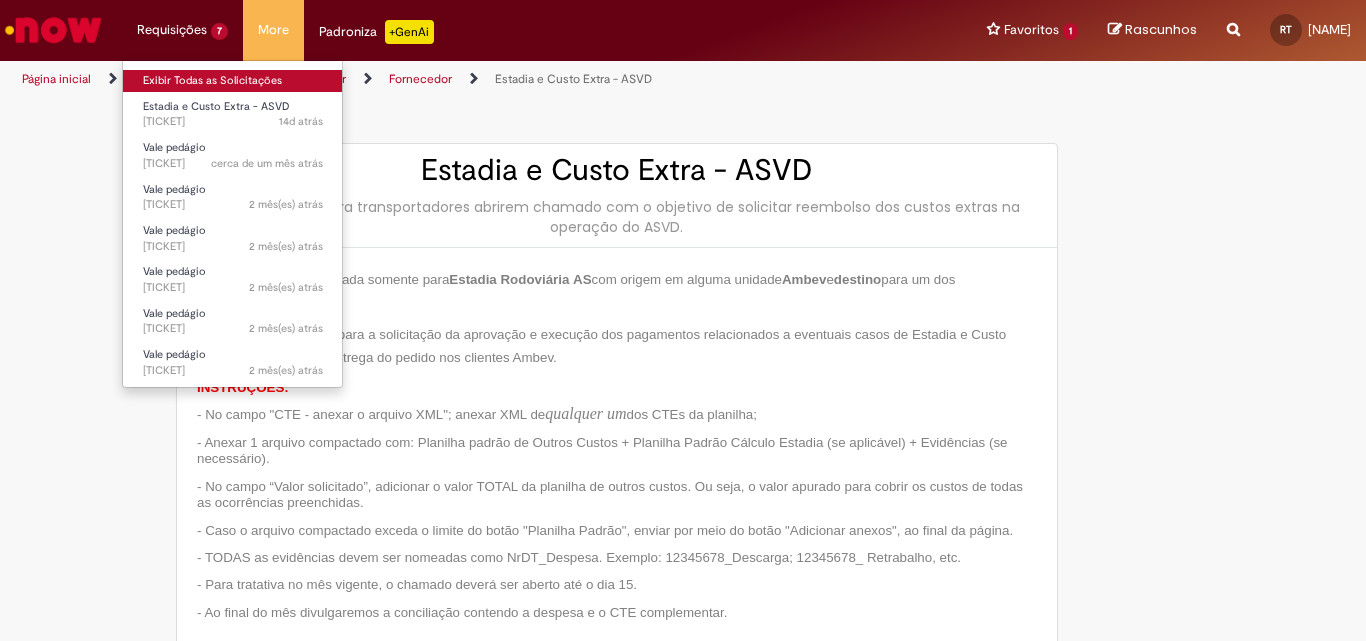 click on "Exibir Todas as Solicitações" at bounding box center (233, 81) 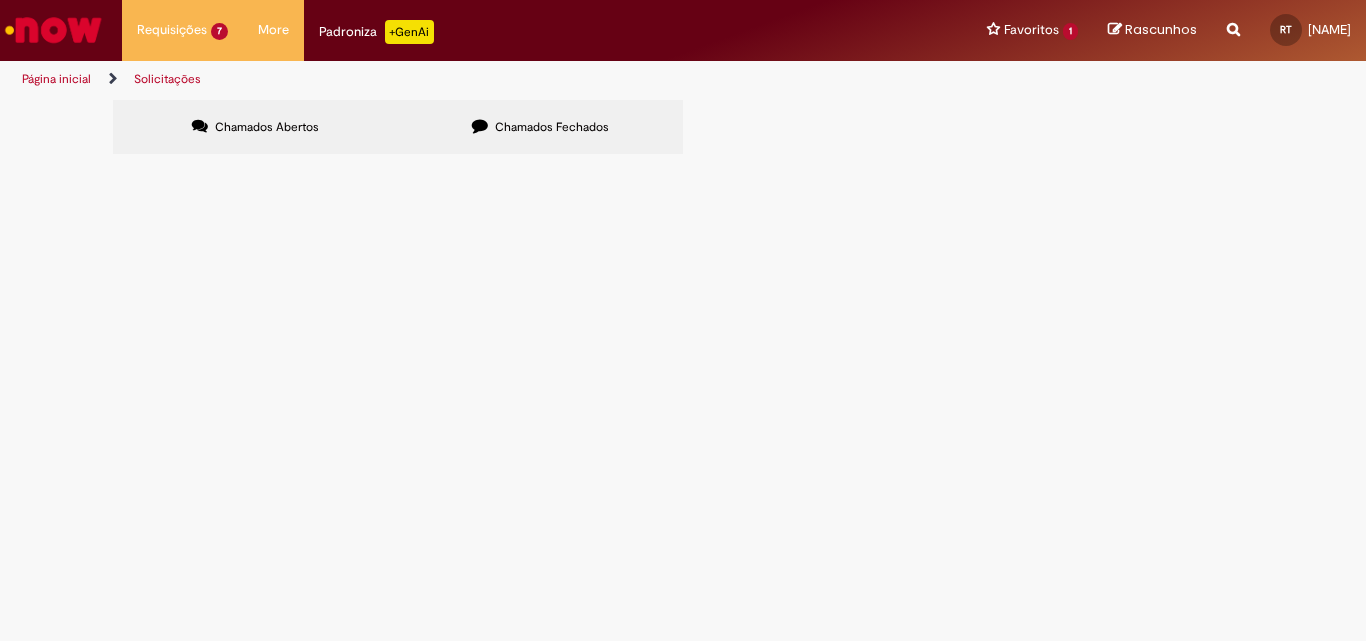click on "Chamados Fechados" at bounding box center [540, 127] 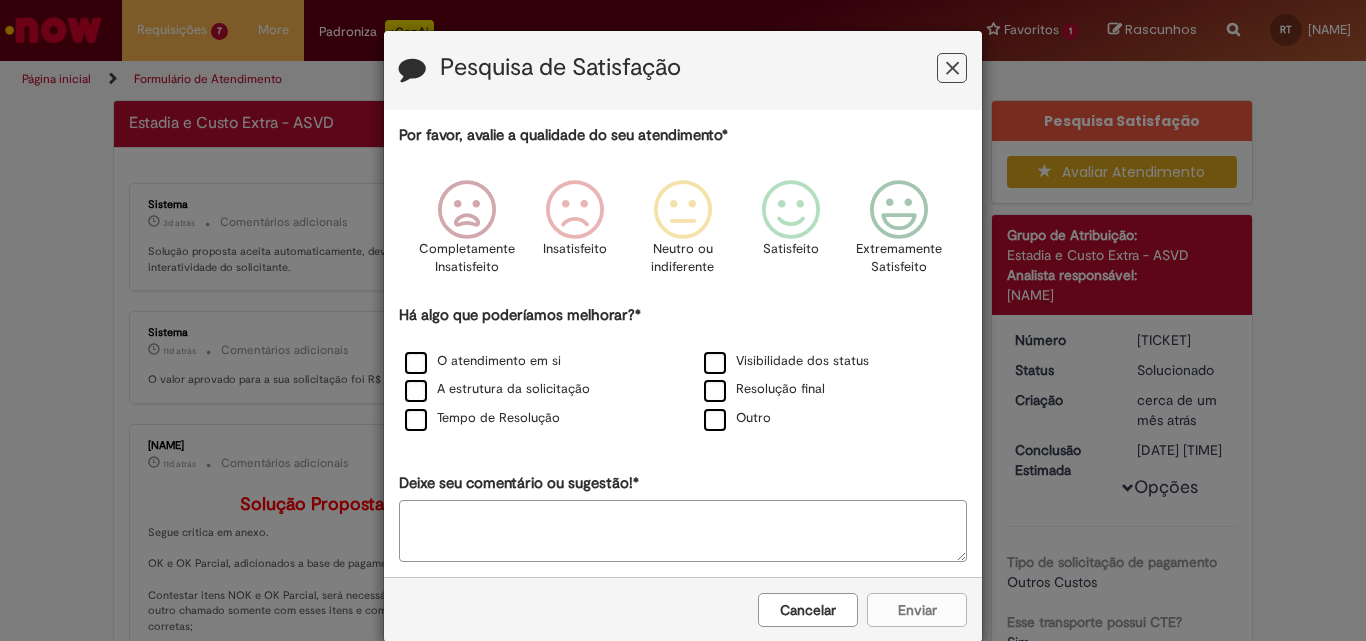 drag, startPoint x: 940, startPoint y: 68, endPoint x: 760, endPoint y: 100, distance: 182.82231 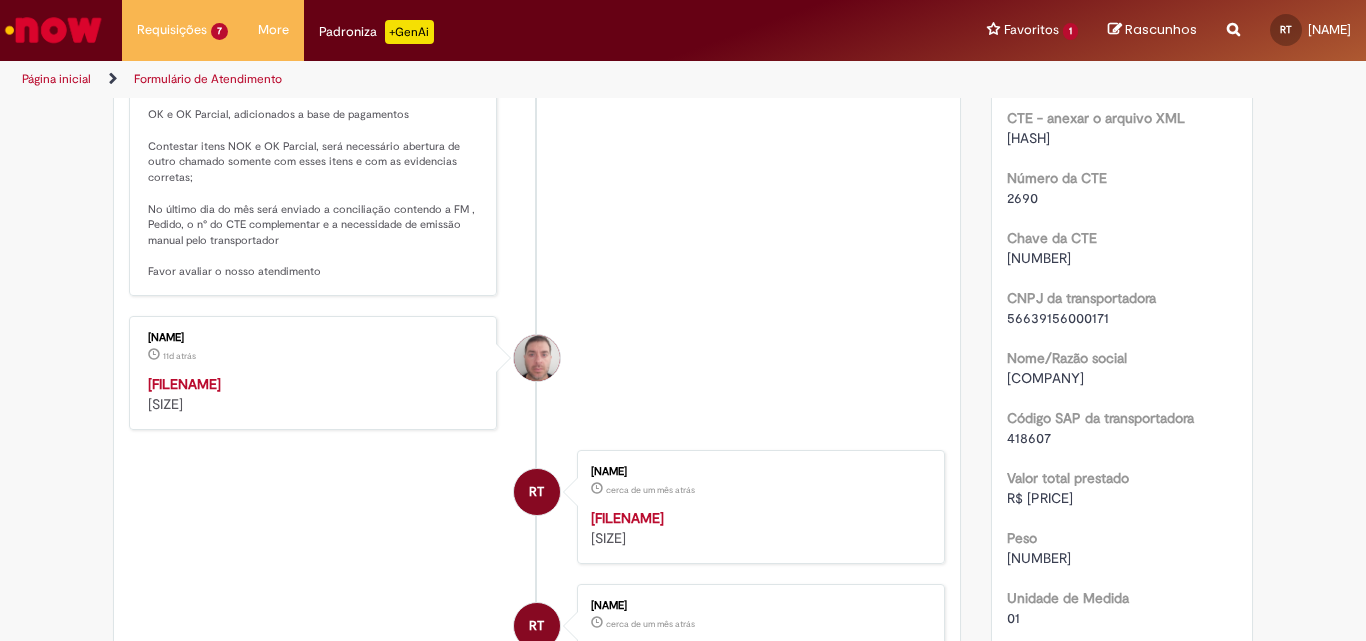 scroll, scrollTop: 600, scrollLeft: 0, axis: vertical 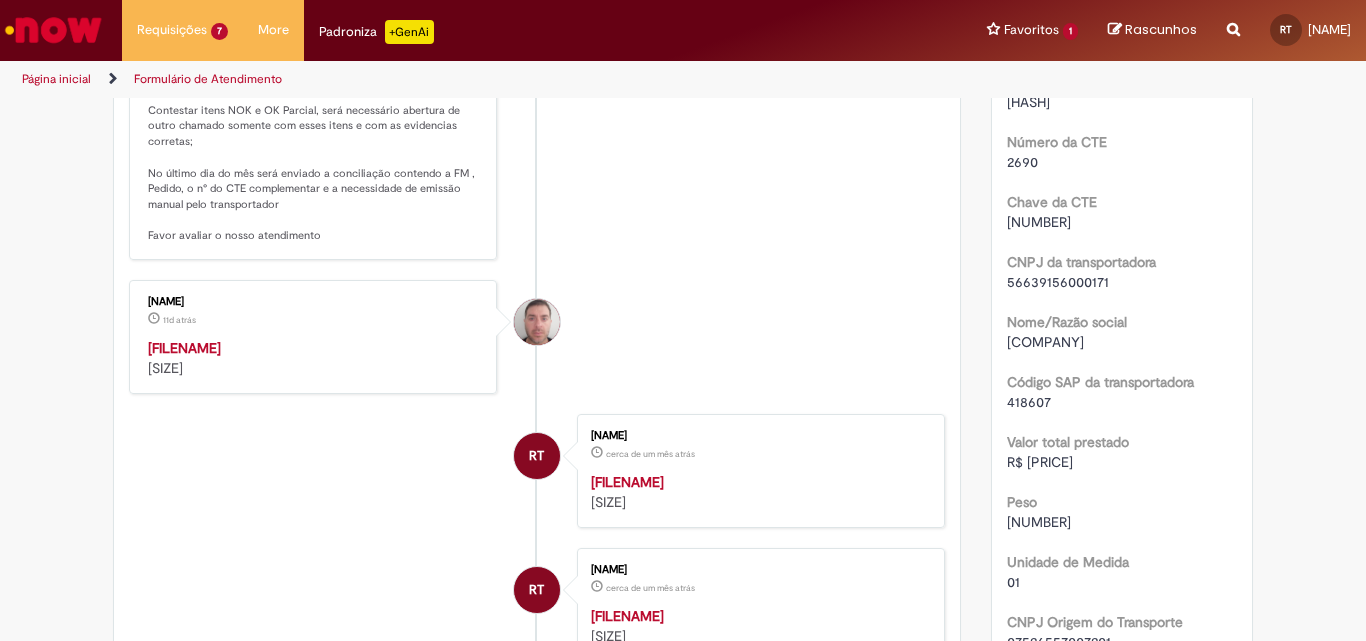 click on "[FILENAME]" at bounding box center [184, 348] 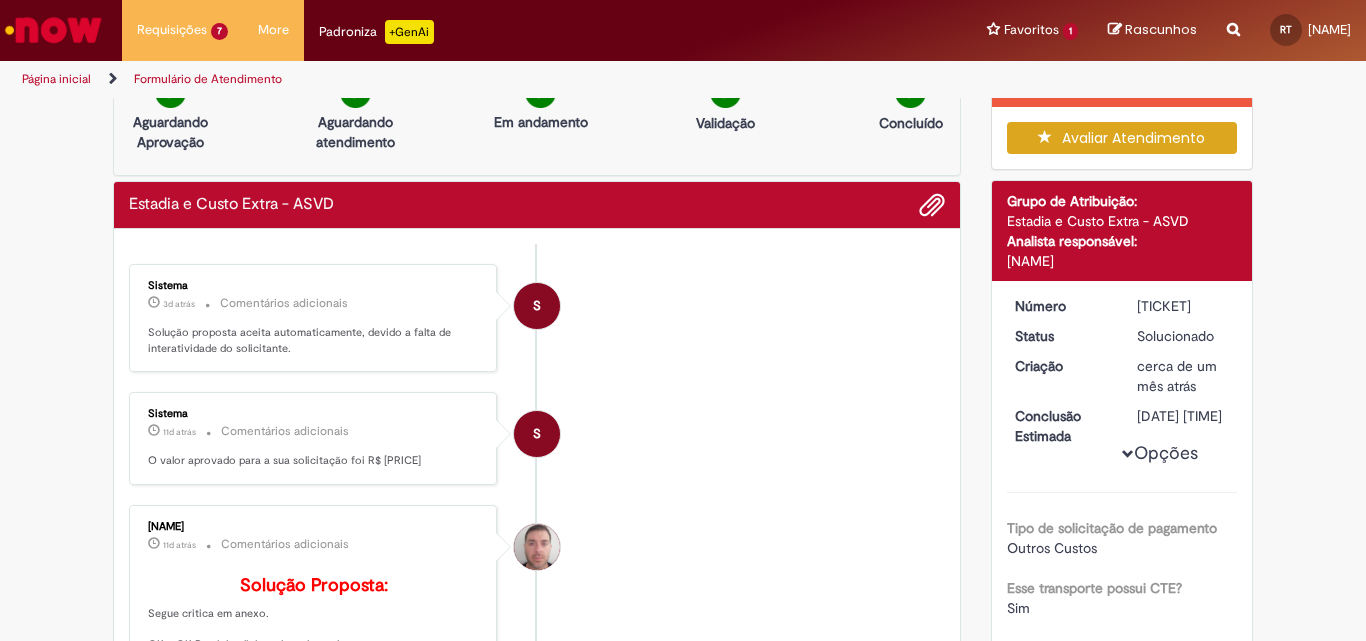 scroll, scrollTop: 0, scrollLeft: 0, axis: both 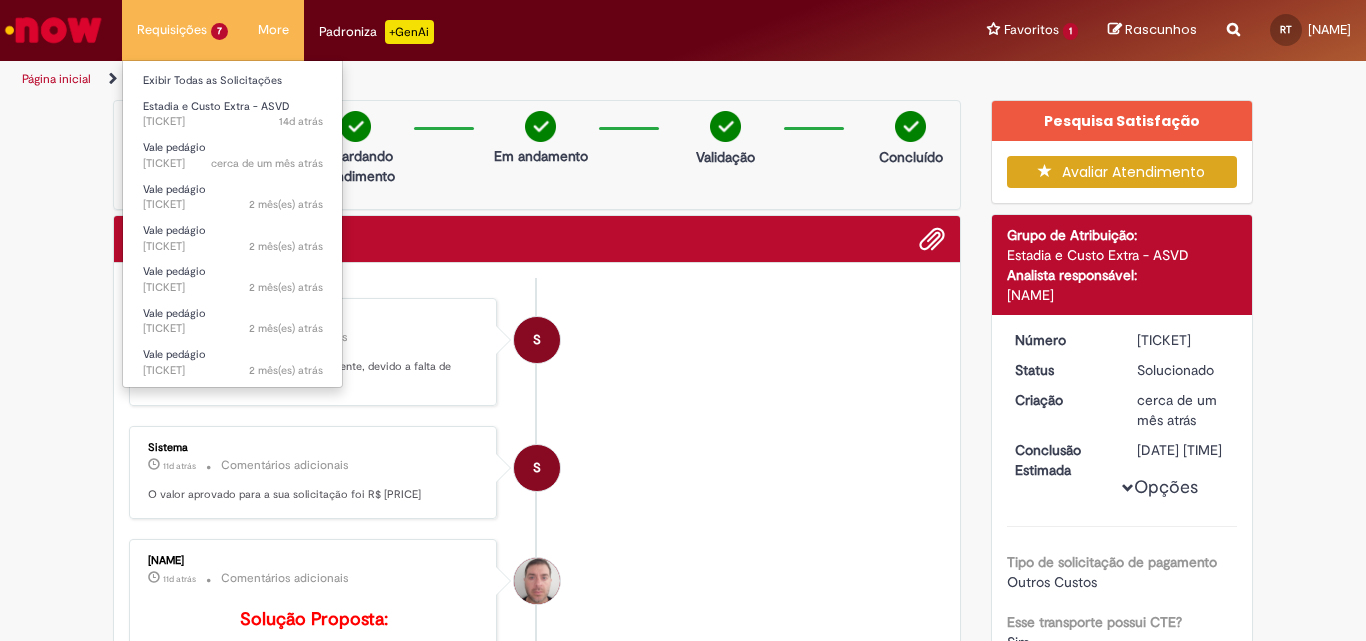 click on "Requisições   7
Exibir Todas as Solicitações
Estadia e Custo Extra - ASVD
14d atrás 14 dias atrás  [TICKET]
Vale pedágio
cerca de um mês atrás cerca de um mês atrás  [TICKET]
Vale pedágio
2 mês(es) atrás 2 meses atrás  [TICKET]
Vale pedágio
2 mês(es) atrás 2 meses atrás  [TICKET]
Vale pedágio
2 mês(es) atrás 2 meses atrás  [TICKET]
Vale pedágio
2 mês(es) atrás 2 meses atrás  [TICKET]
Vale pedágio
2 mês(es) atrás 2 meses atrás  [TICKET]" at bounding box center (182, 30) 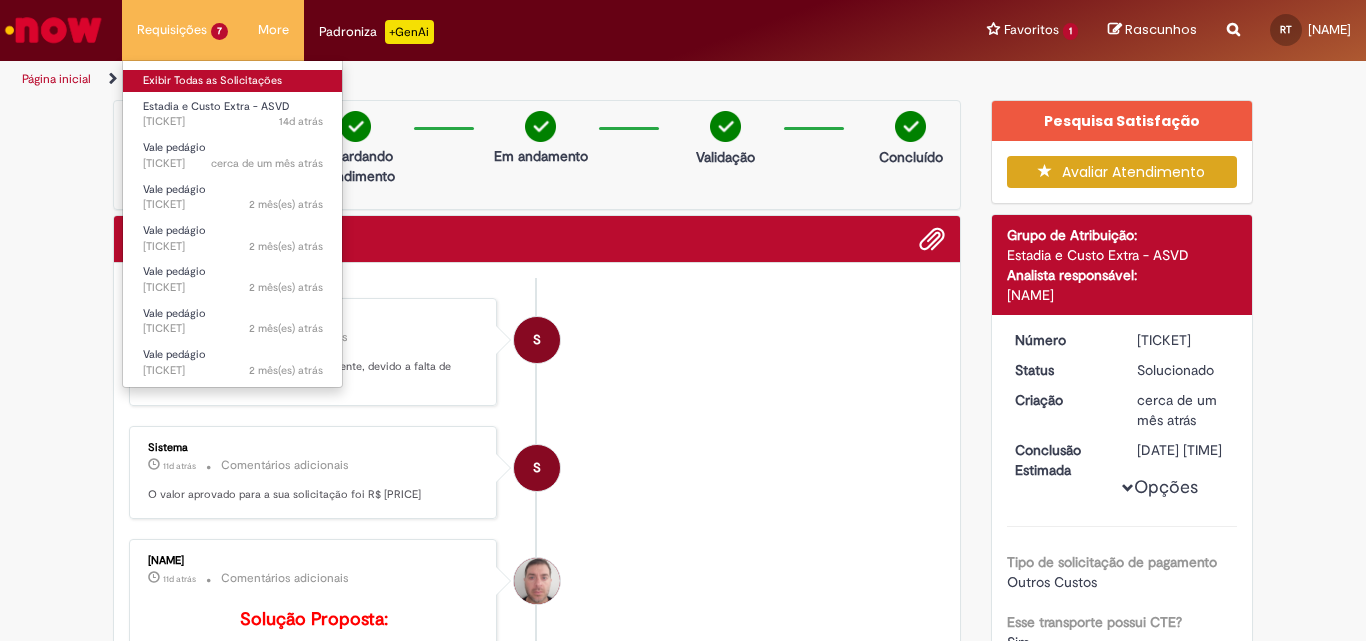 click on "Exibir Todas as Solicitações" at bounding box center [233, 81] 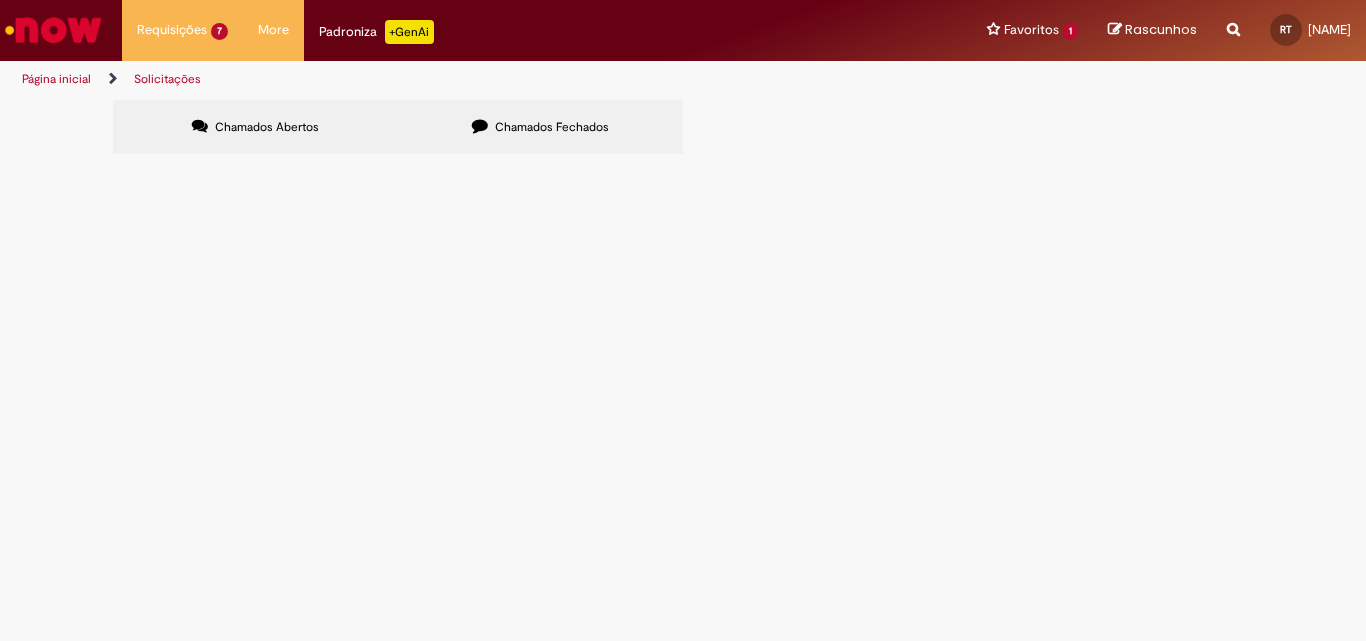 click on "Chamados Fechados" at bounding box center [552, 127] 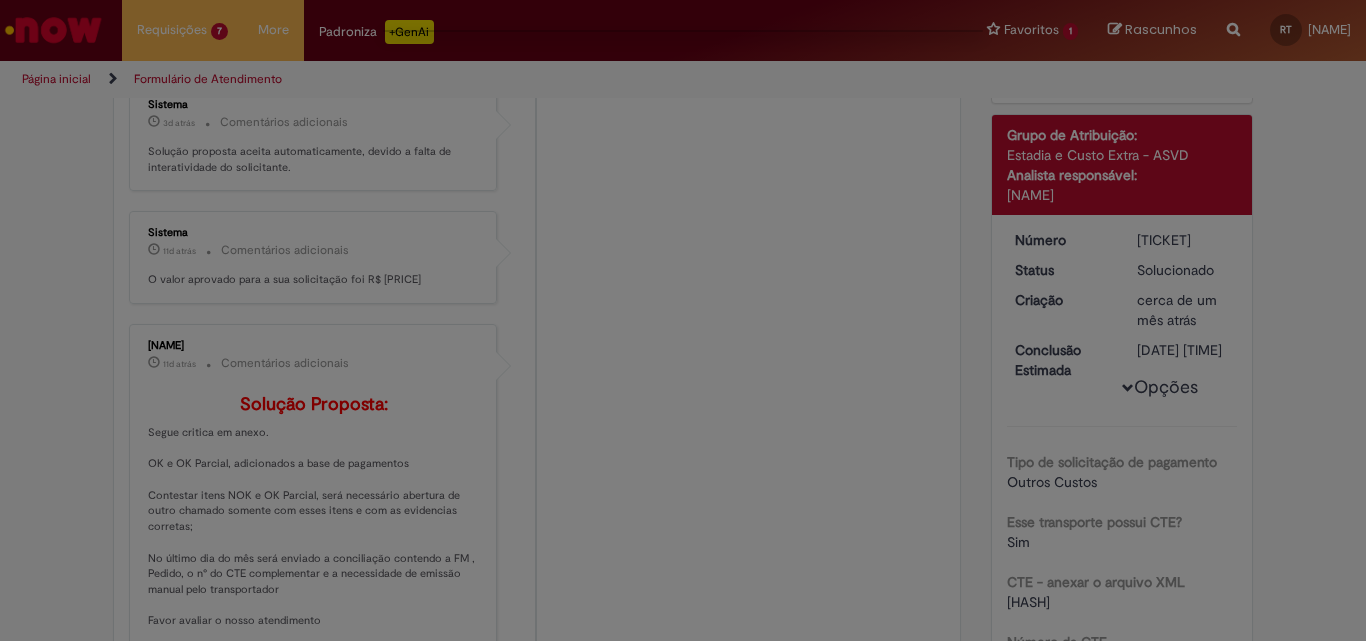 scroll, scrollTop: 0, scrollLeft: 0, axis: both 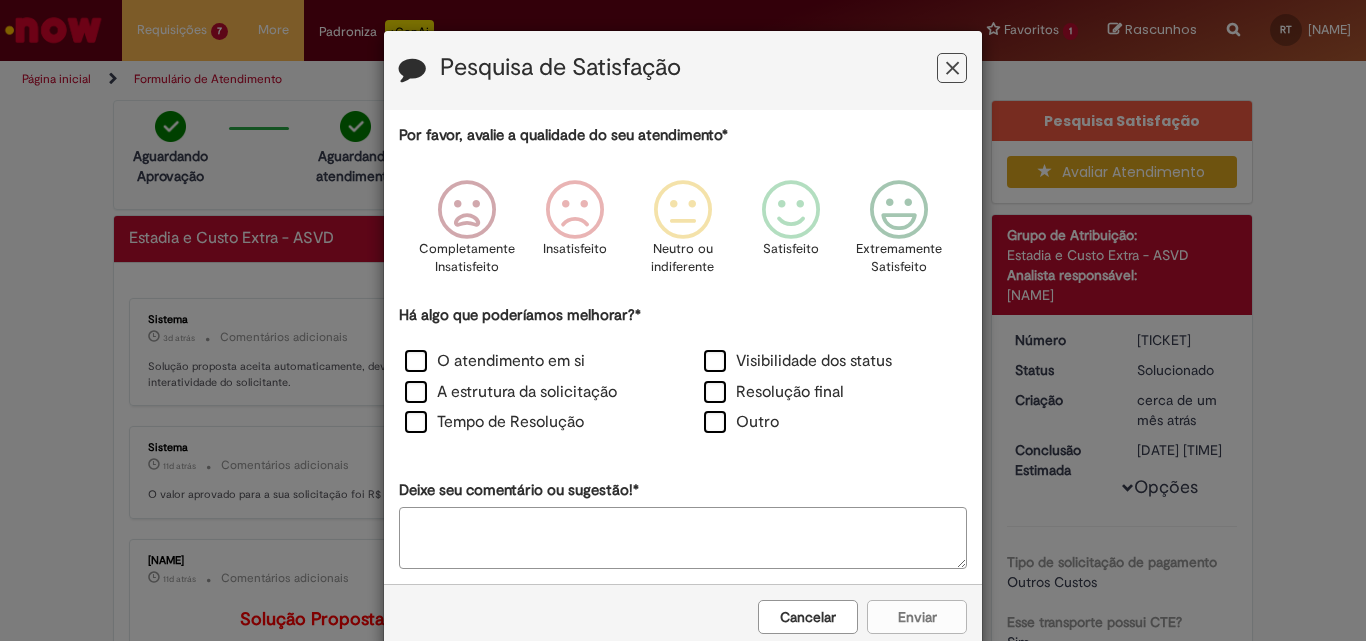 click at bounding box center (952, 68) 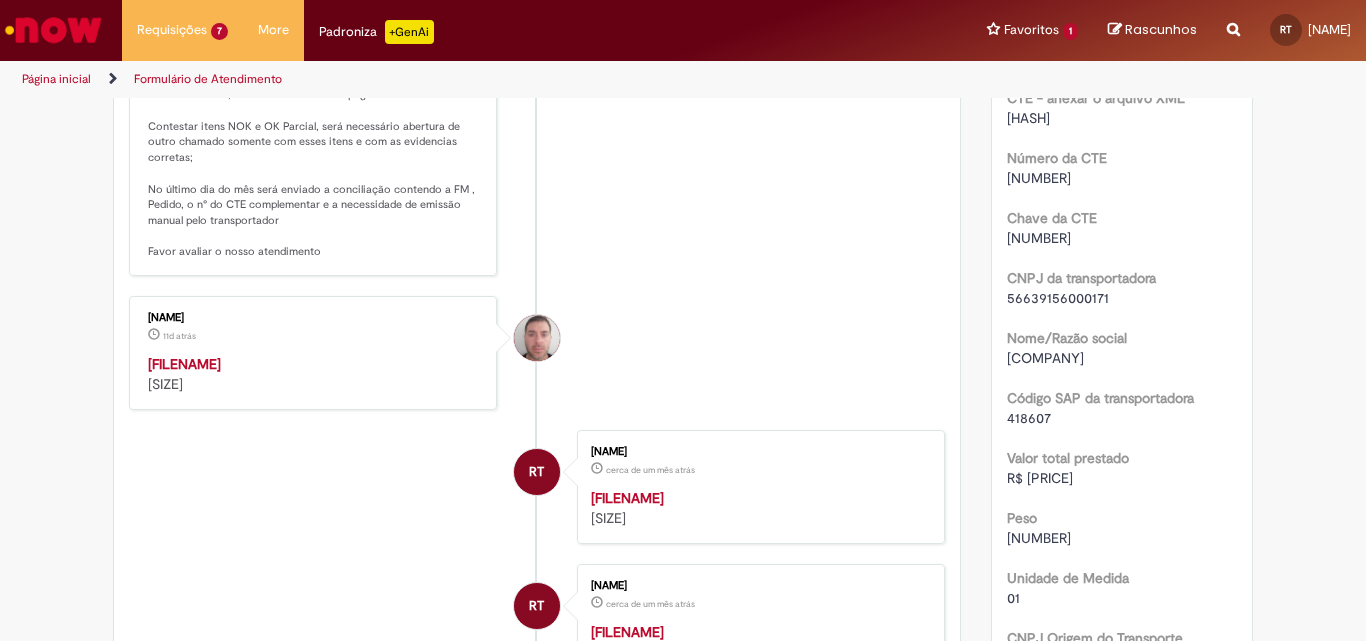 scroll, scrollTop: 600, scrollLeft: 0, axis: vertical 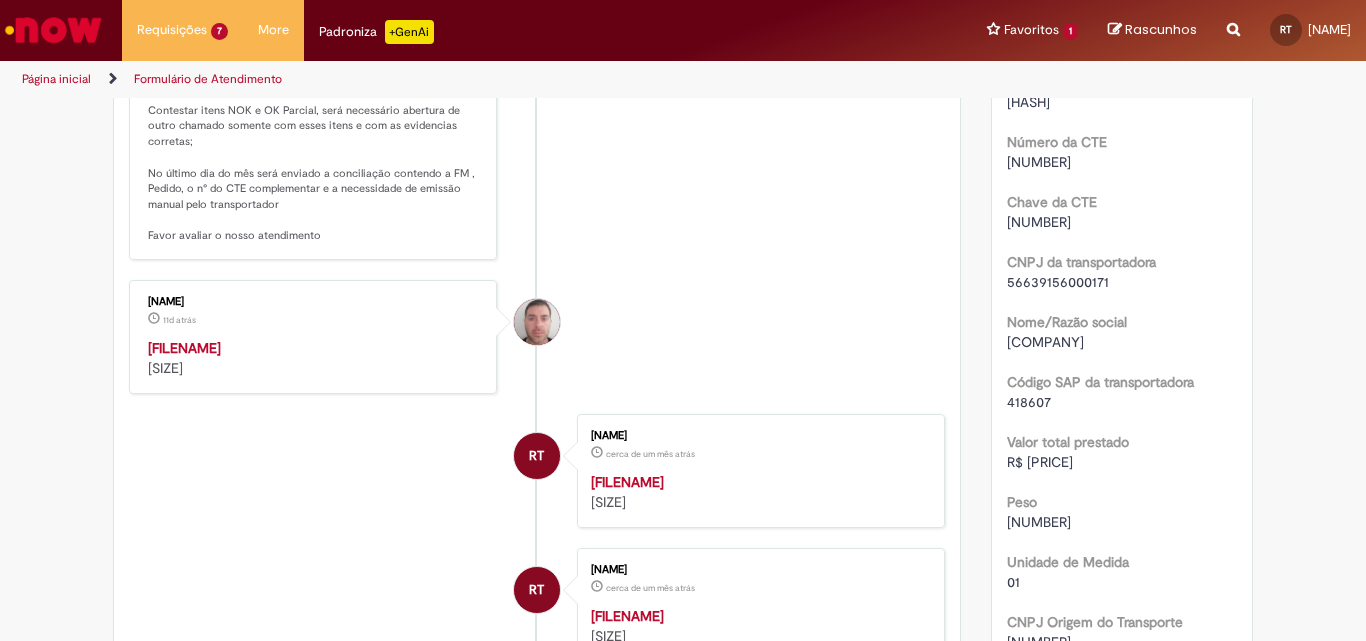 click on "[FILENAME]" at bounding box center (184, 348) 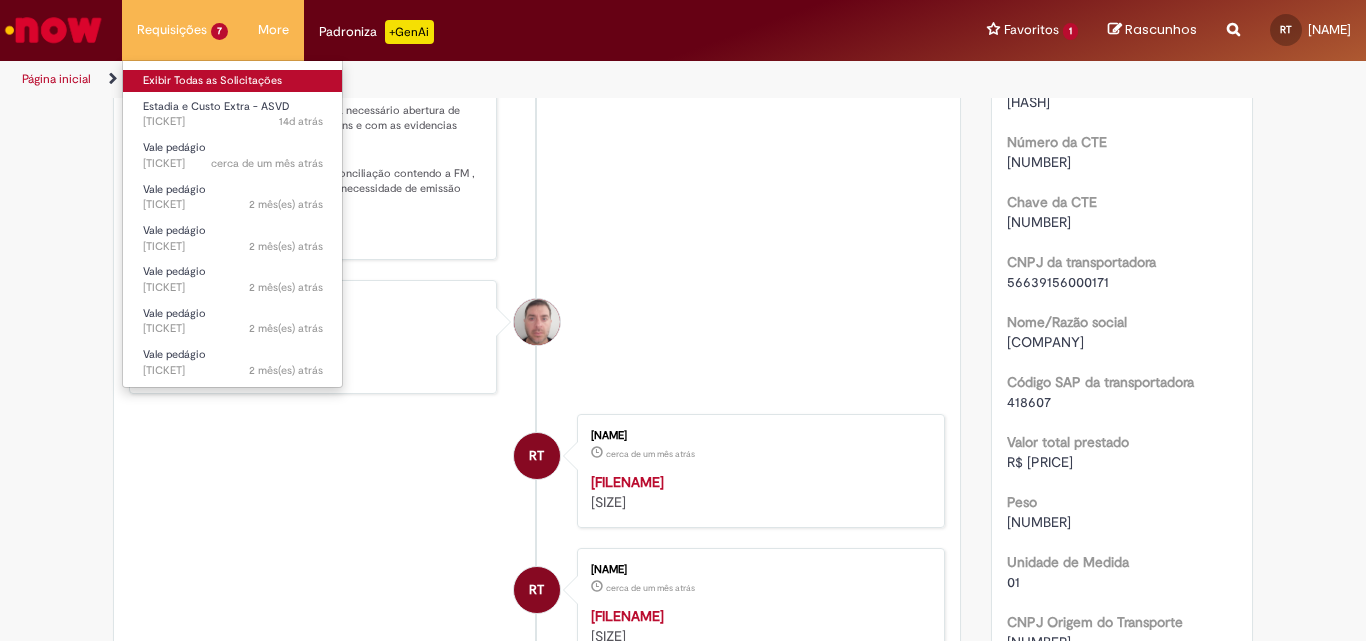 click on "Exibir Todas as Solicitações" at bounding box center (233, 81) 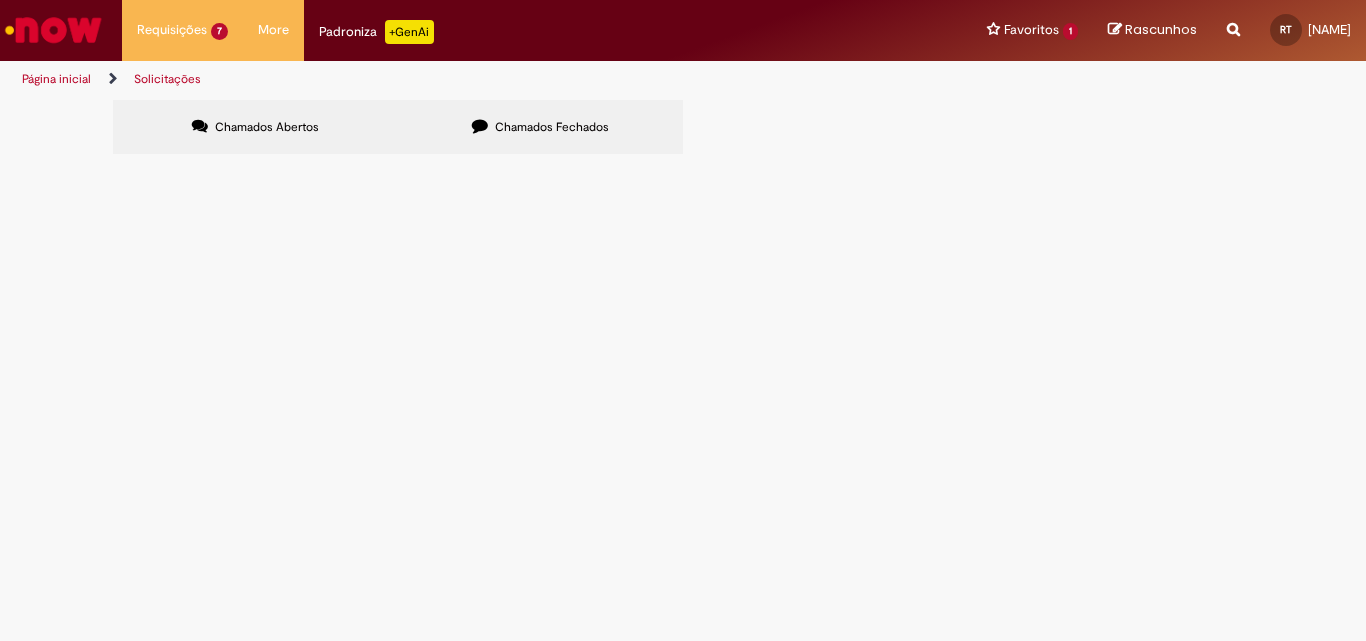 scroll, scrollTop: 0, scrollLeft: 0, axis: both 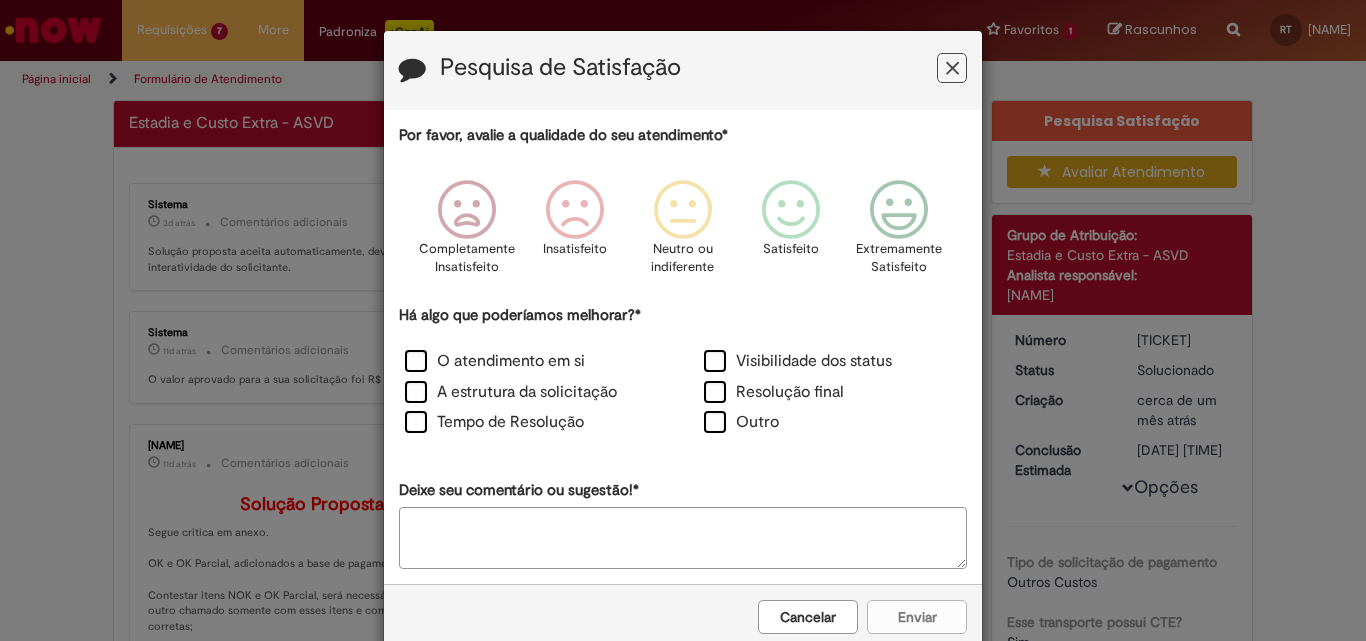 click at bounding box center (952, 68) 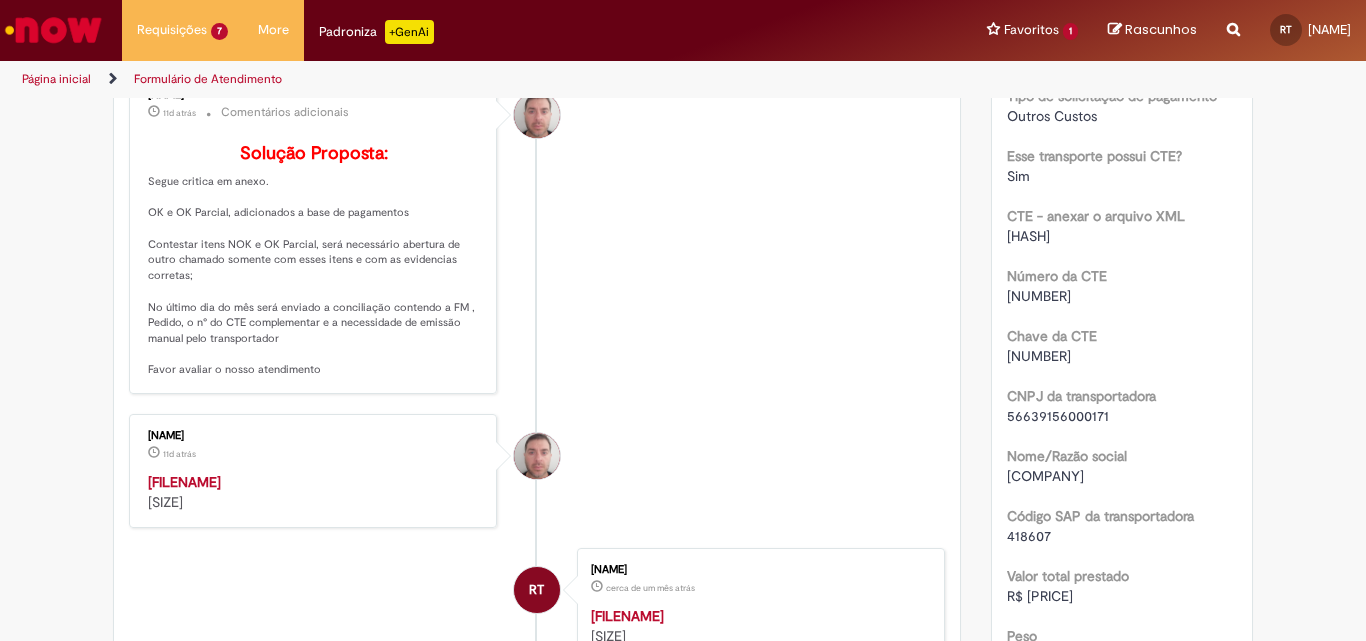 scroll, scrollTop: 500, scrollLeft: 0, axis: vertical 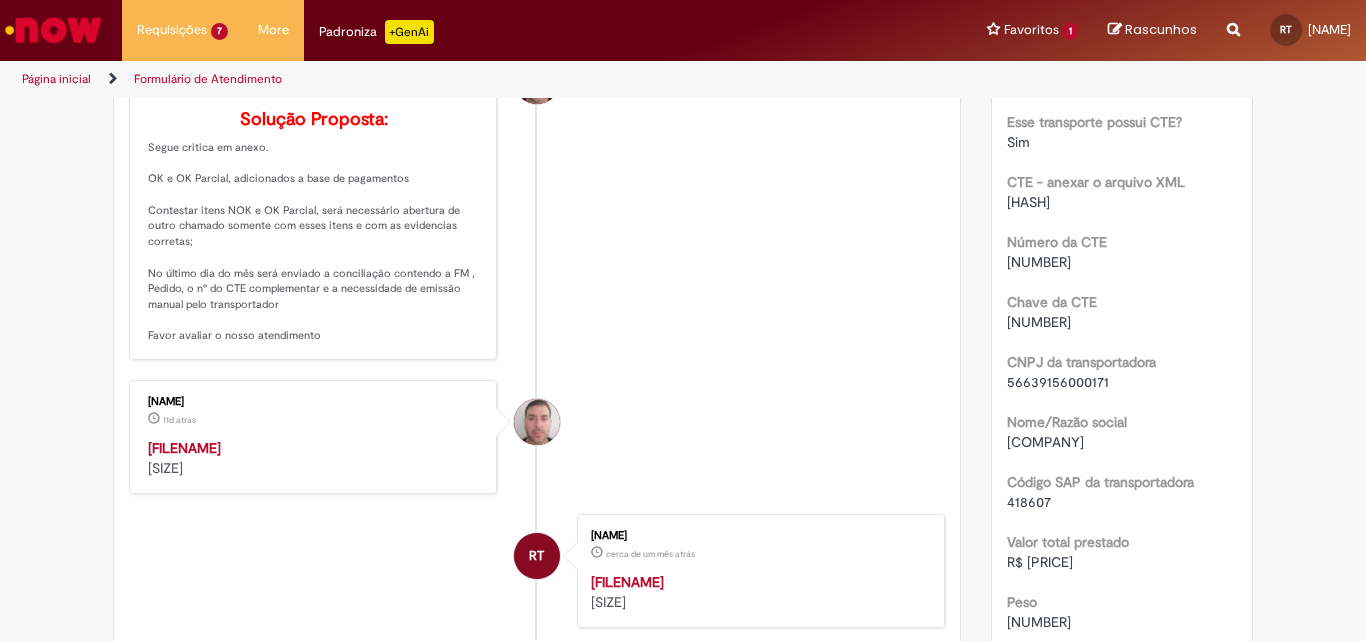 click on "[FILENAME]" at bounding box center [184, 448] 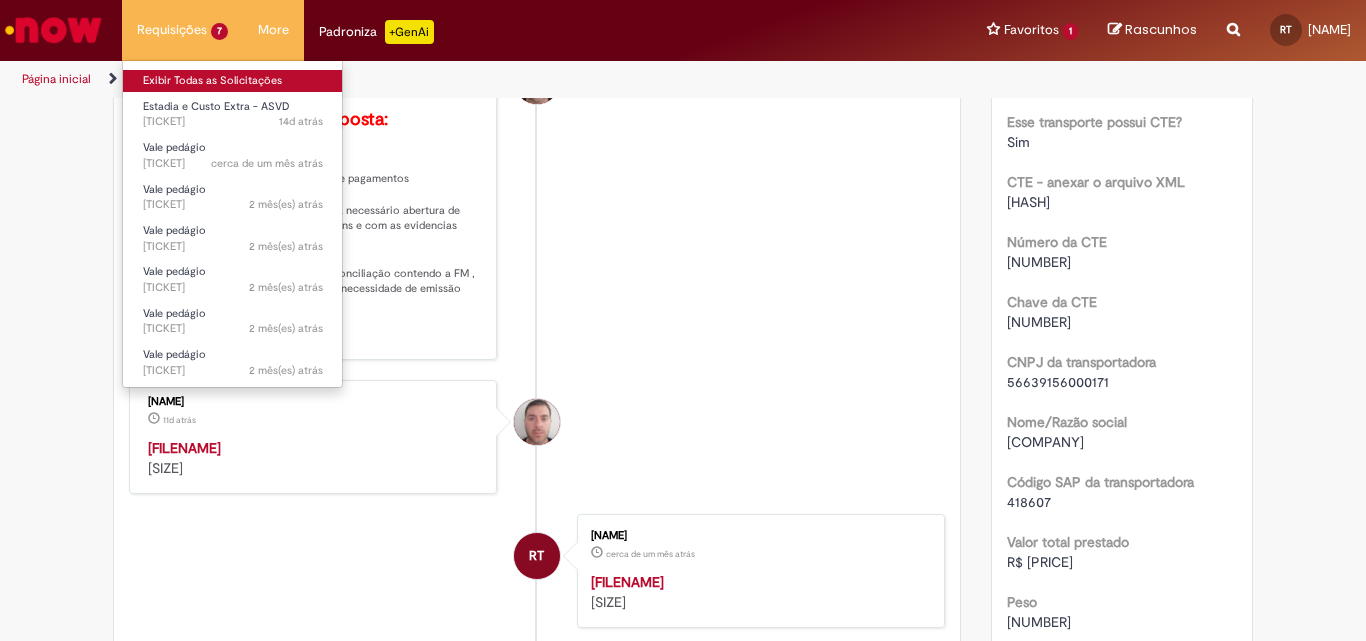 click on "Exibir Todas as Solicitações" at bounding box center (233, 81) 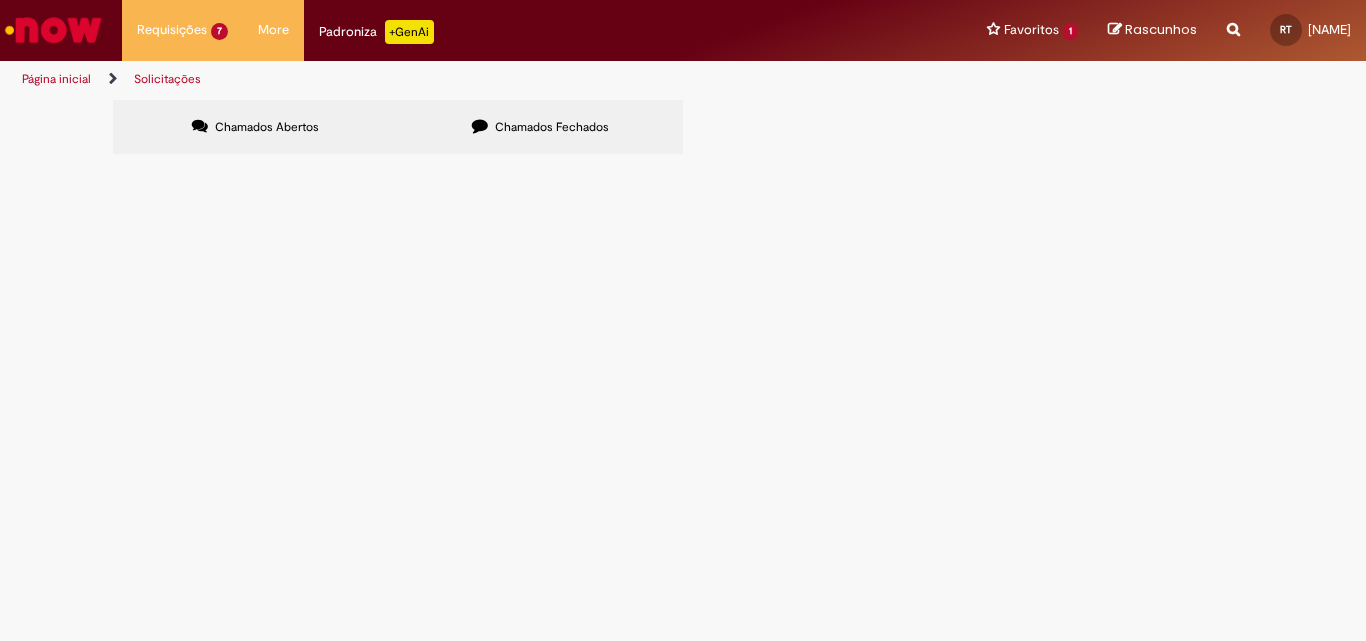 scroll, scrollTop: 0, scrollLeft: 0, axis: both 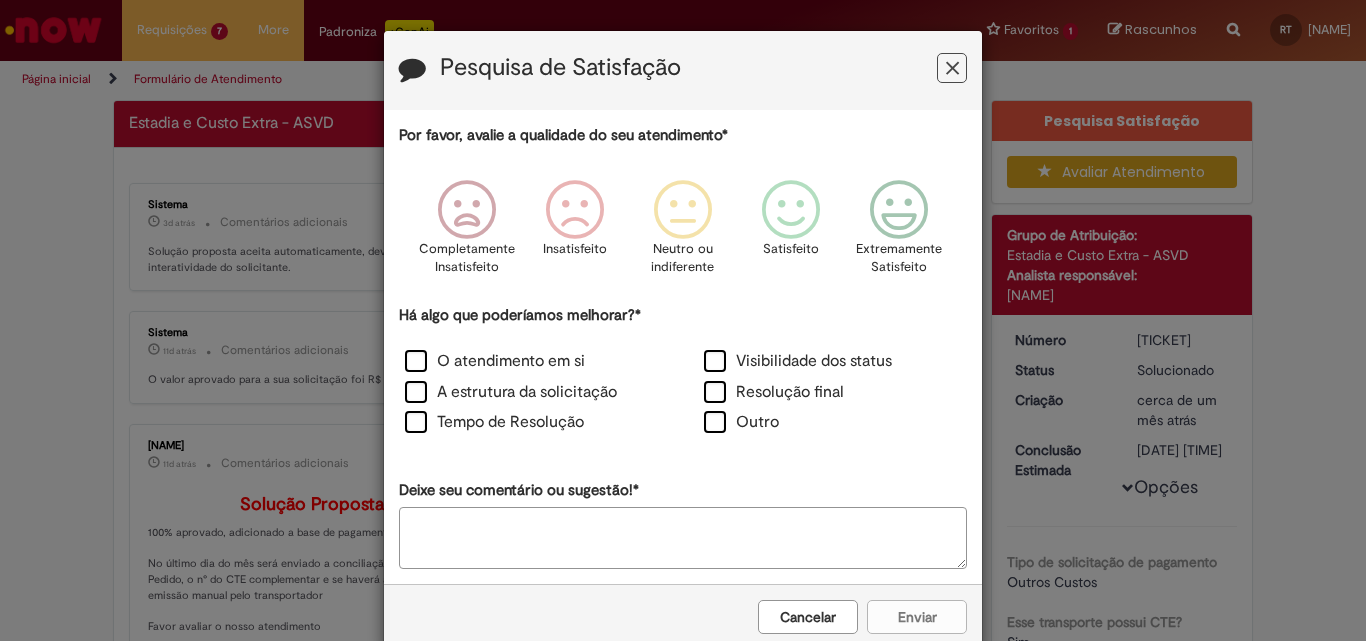 click at bounding box center (952, 68) 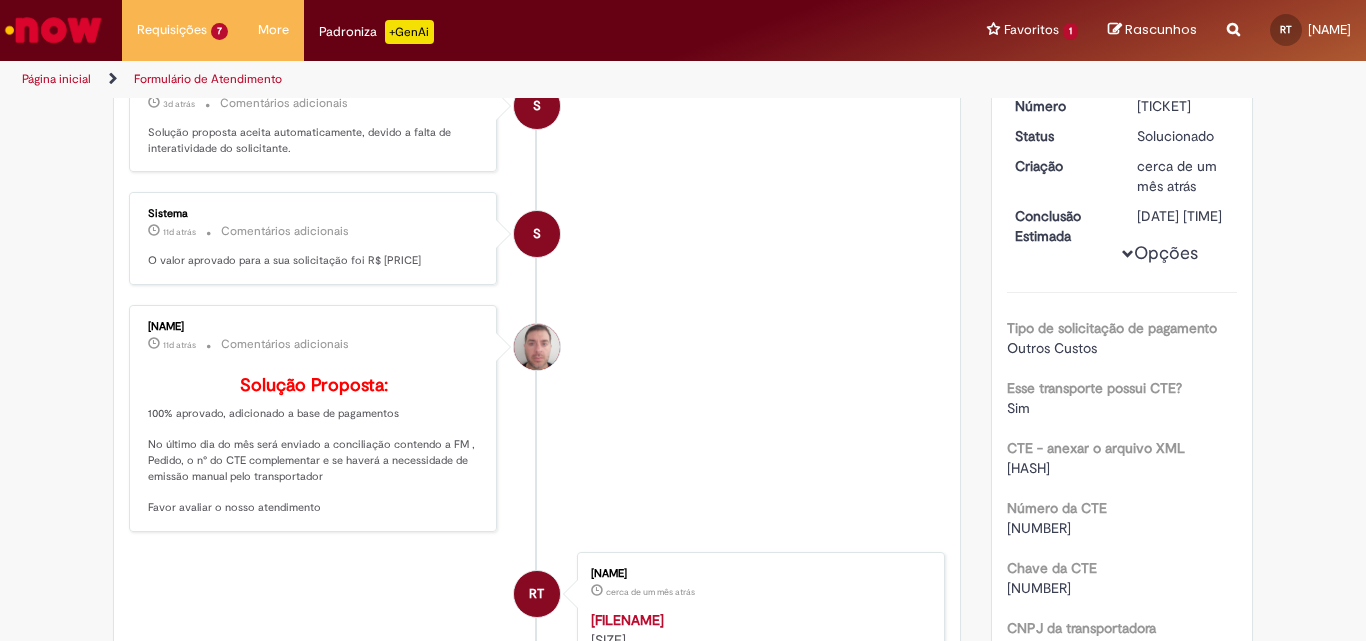 scroll, scrollTop: 200, scrollLeft: 0, axis: vertical 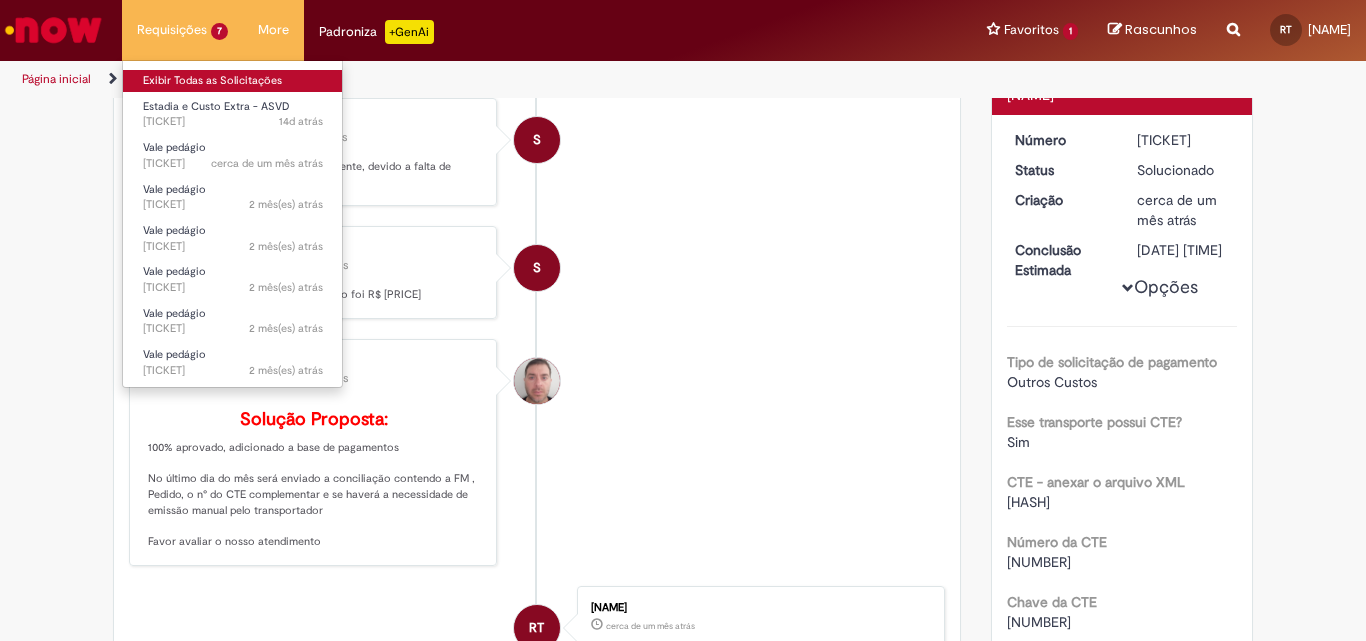 click on "Exibir Todas as Solicitações" at bounding box center [233, 81] 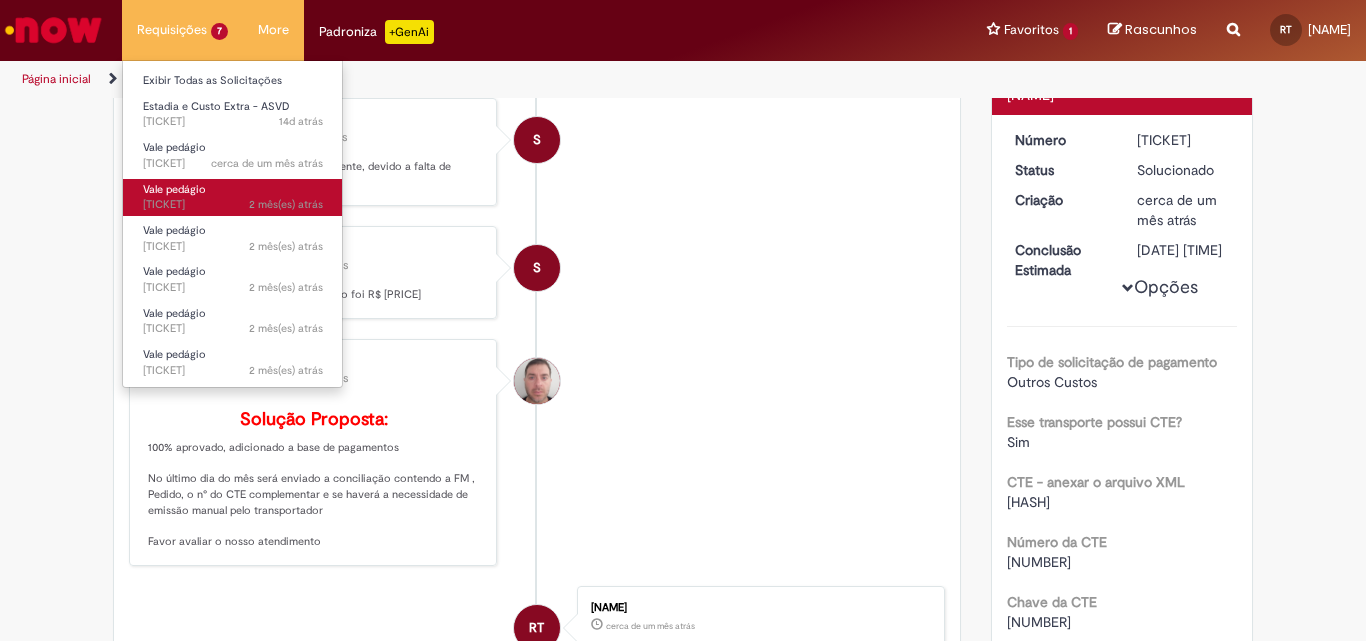 scroll, scrollTop: 0, scrollLeft: 0, axis: both 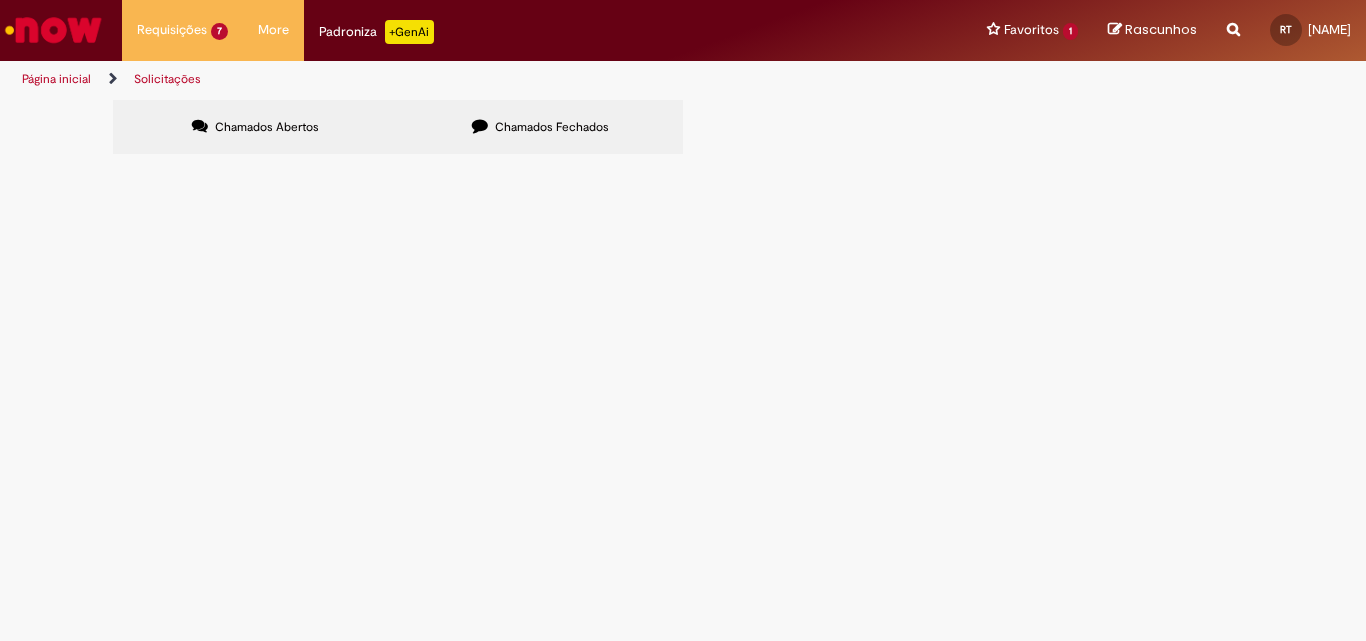 click on "Chamados Fechados" at bounding box center [552, 127] 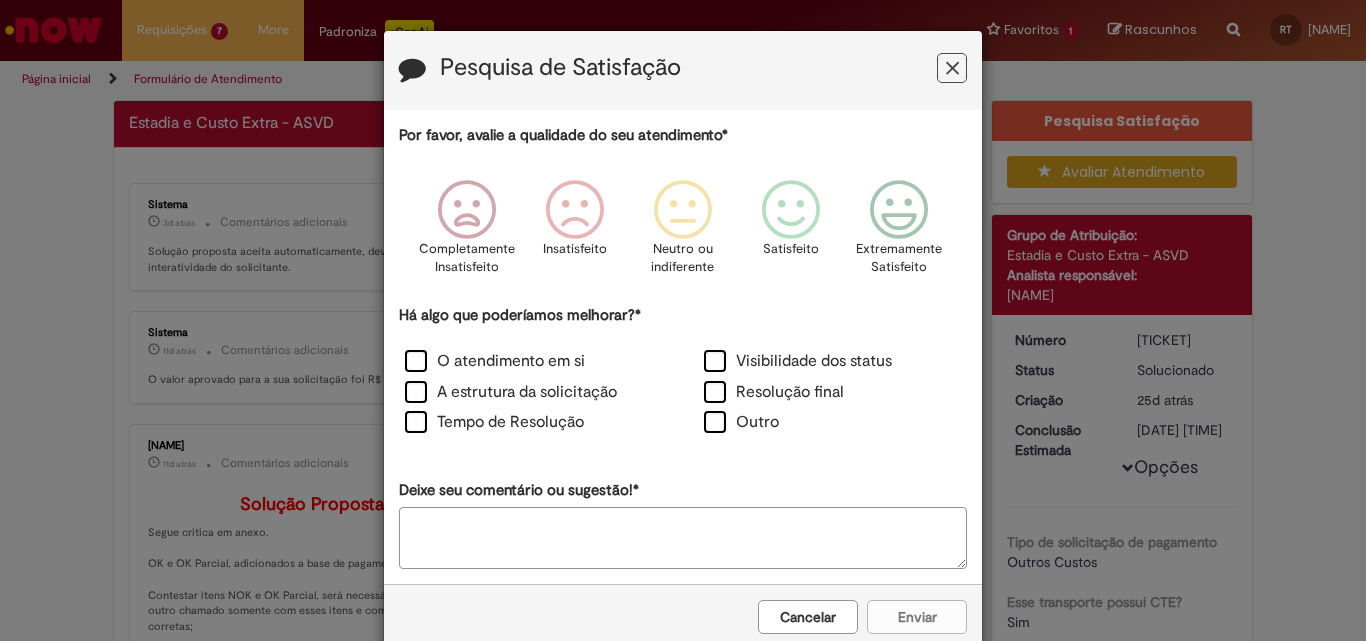 drag, startPoint x: 375, startPoint y: 308, endPoint x: 385, endPoint y: 304, distance: 10.770329 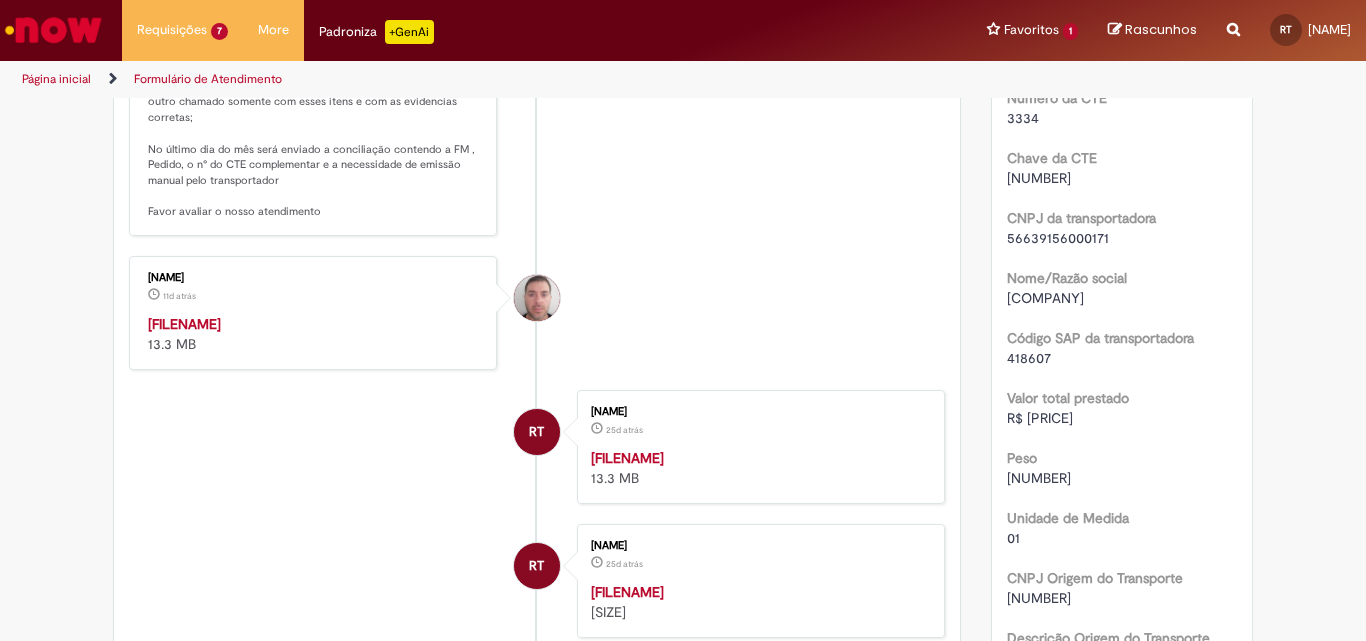 scroll, scrollTop: 615, scrollLeft: 0, axis: vertical 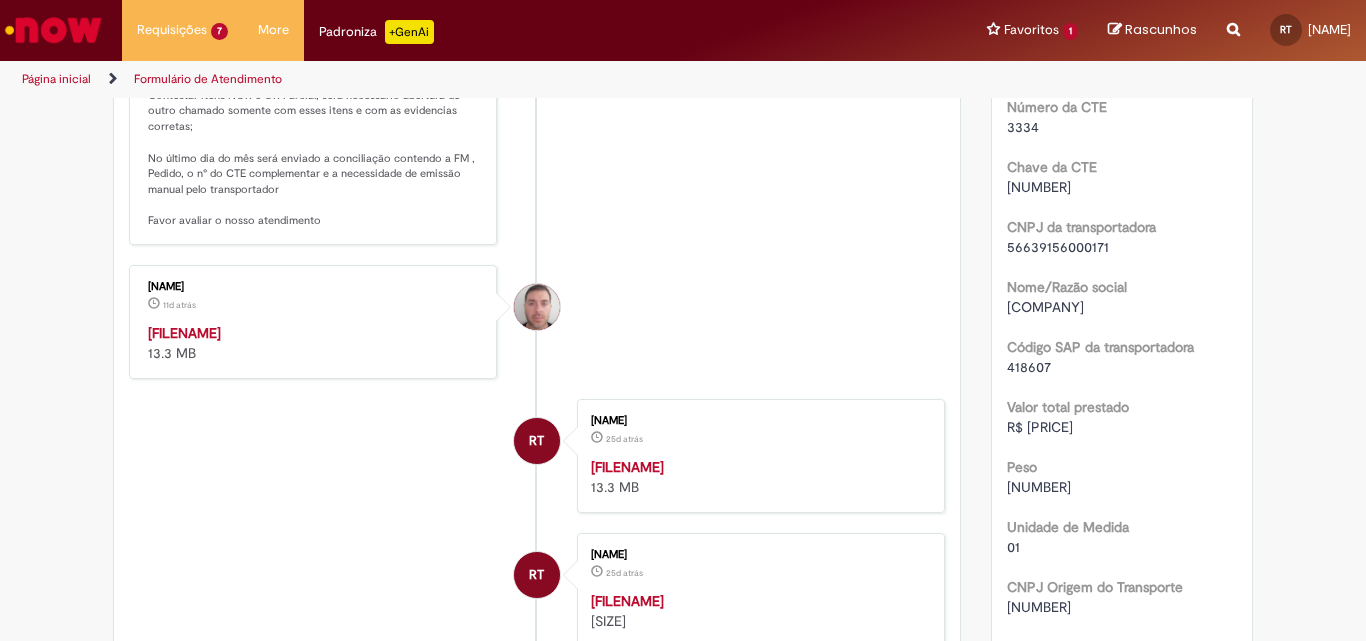 click on "[FILENAME]" at bounding box center (184, 333) 